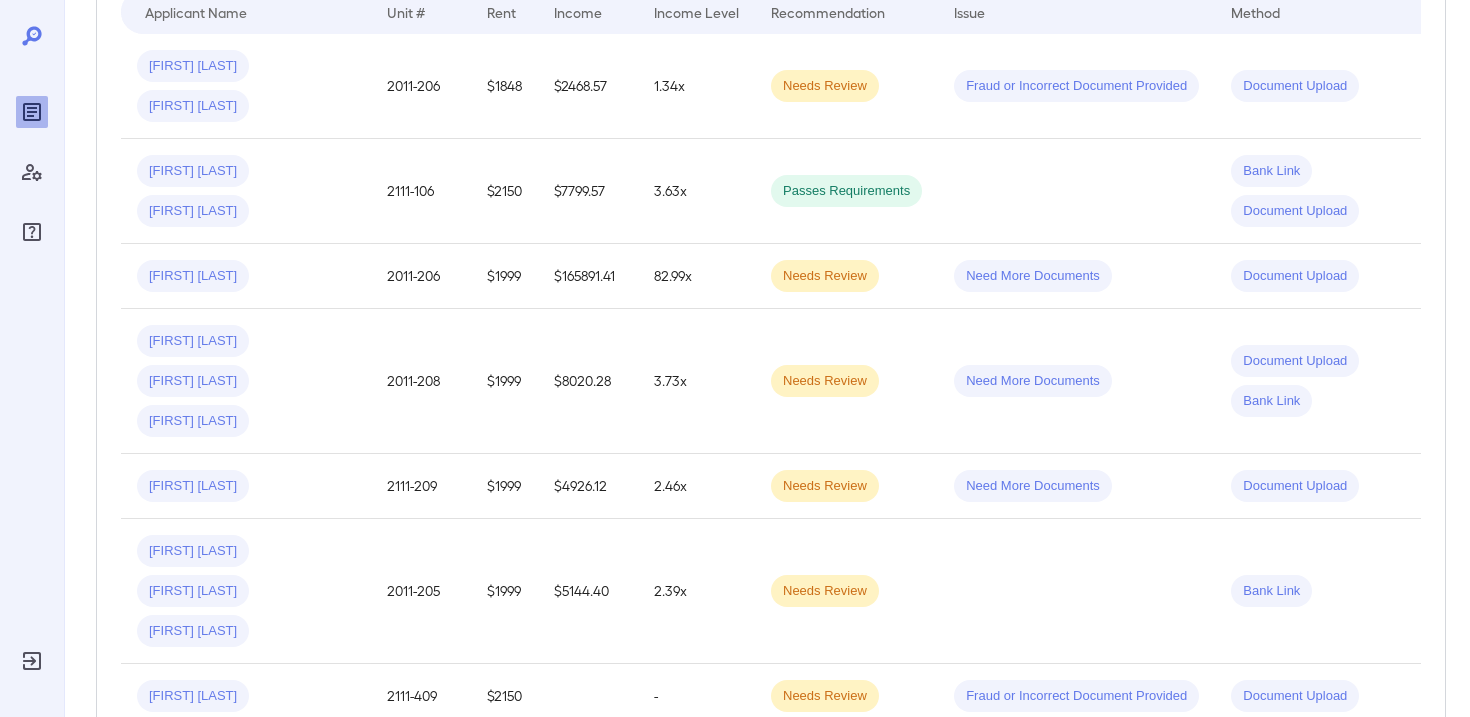 scroll, scrollTop: 233, scrollLeft: 0, axis: vertical 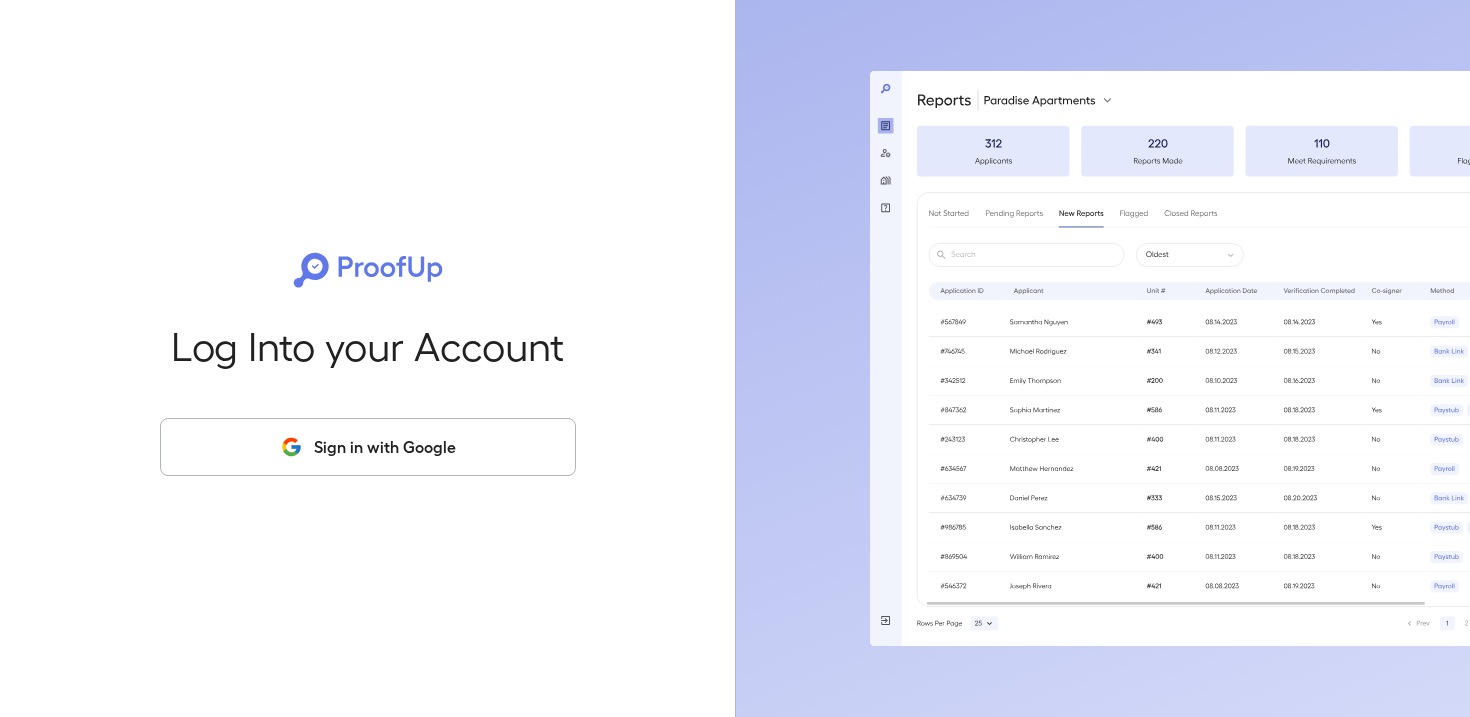 click 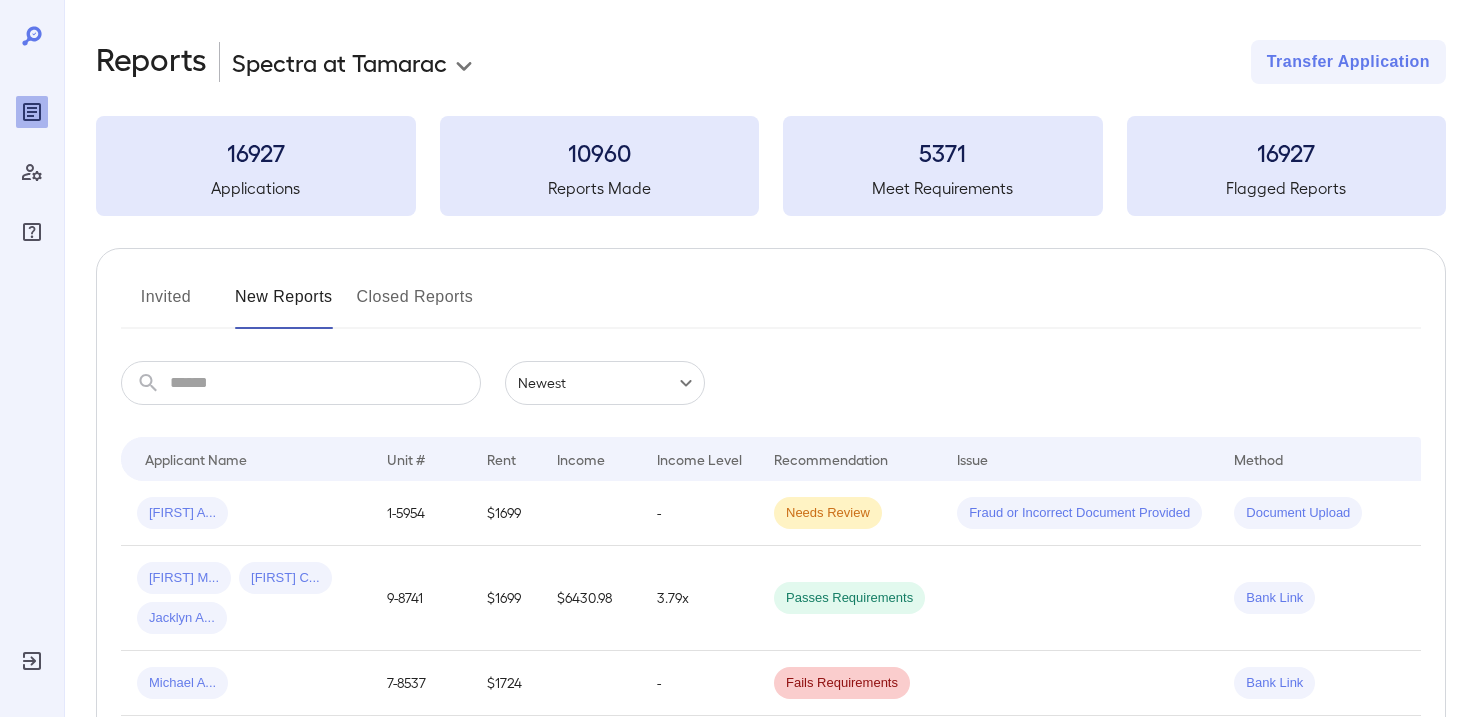 click on "**********" at bounding box center (735, 358) 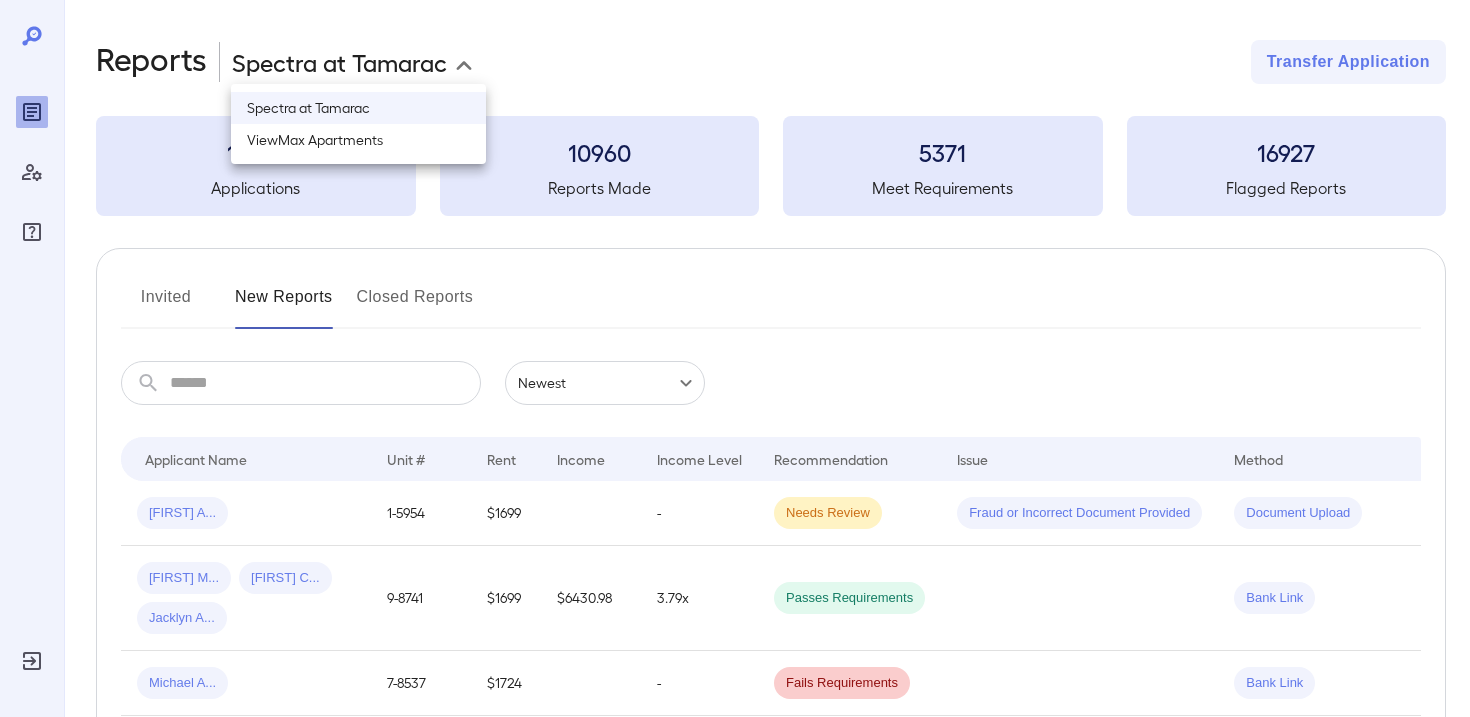 click on "Spectra at Tamarac" at bounding box center [358, 108] 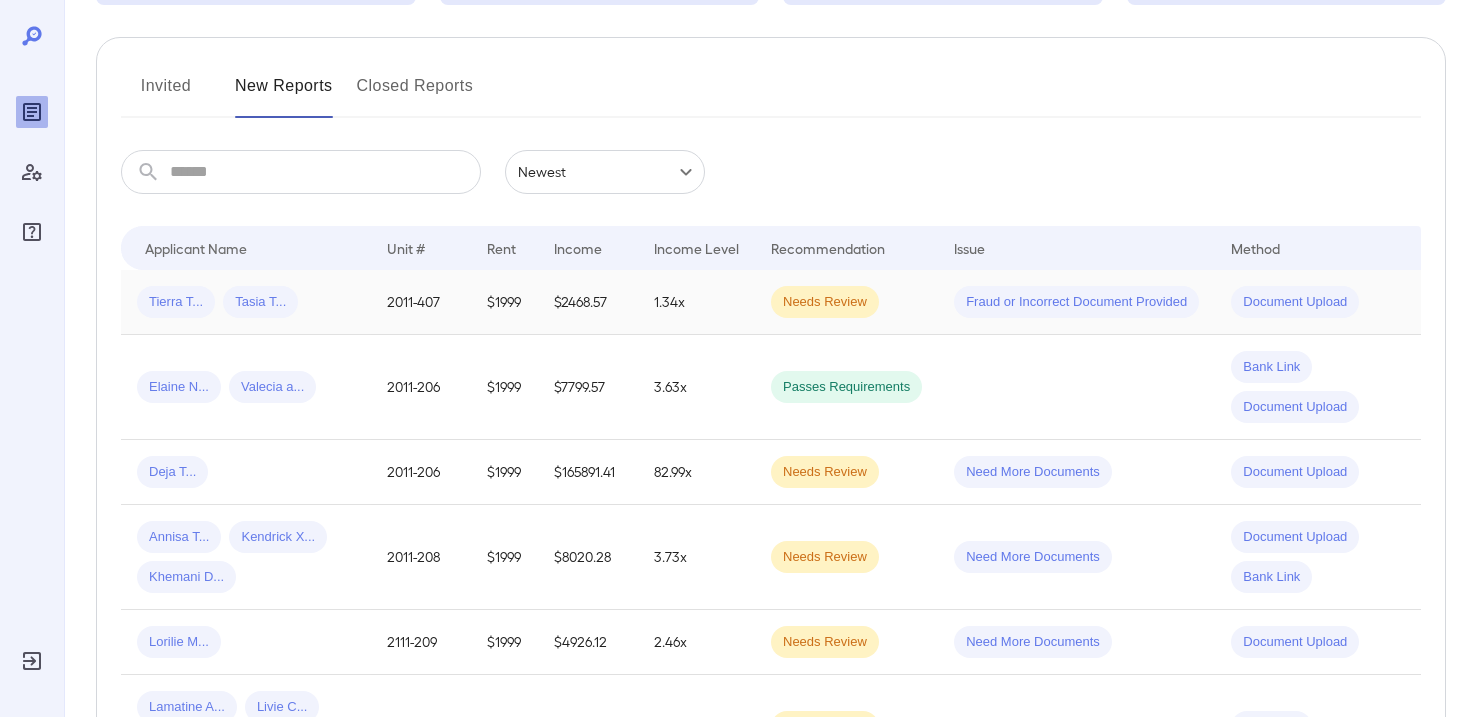 scroll, scrollTop: 235, scrollLeft: 0, axis: vertical 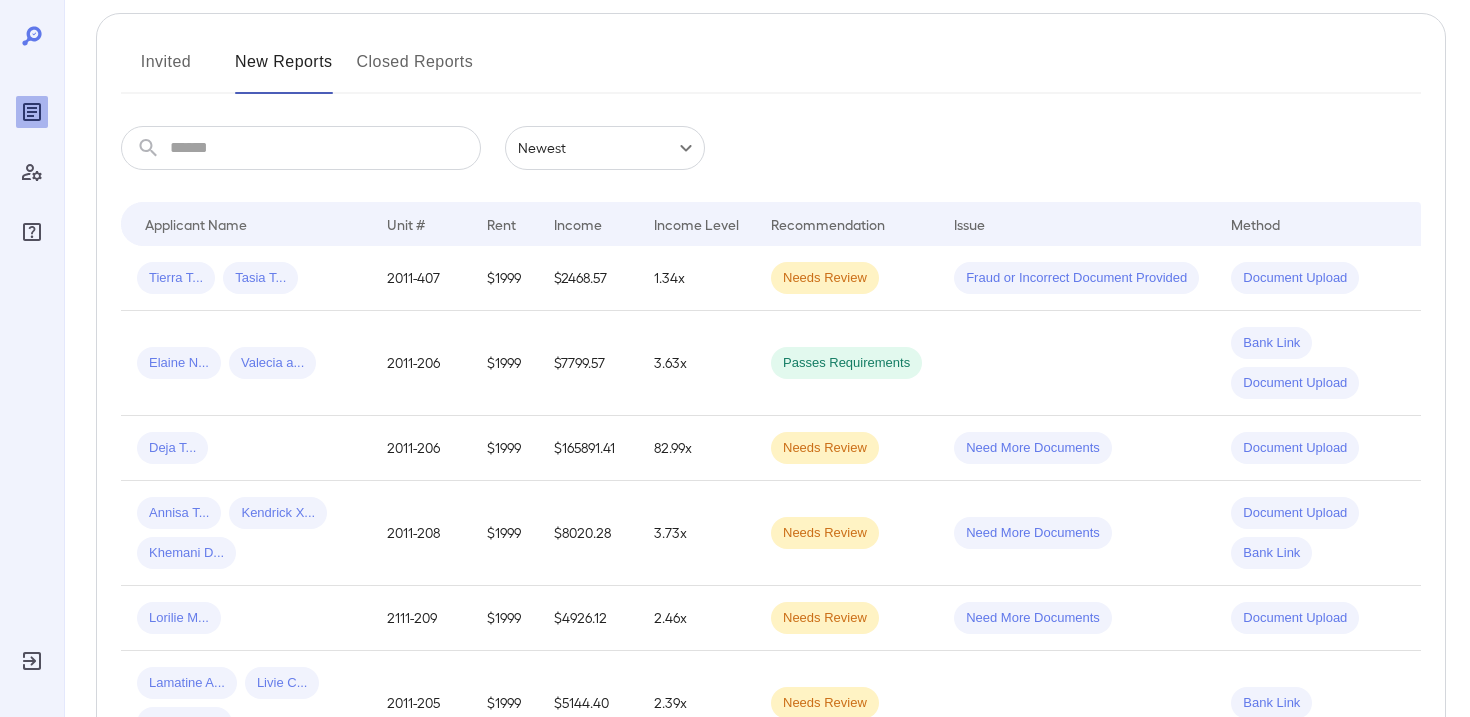 click on "Invited" at bounding box center (166, 70) 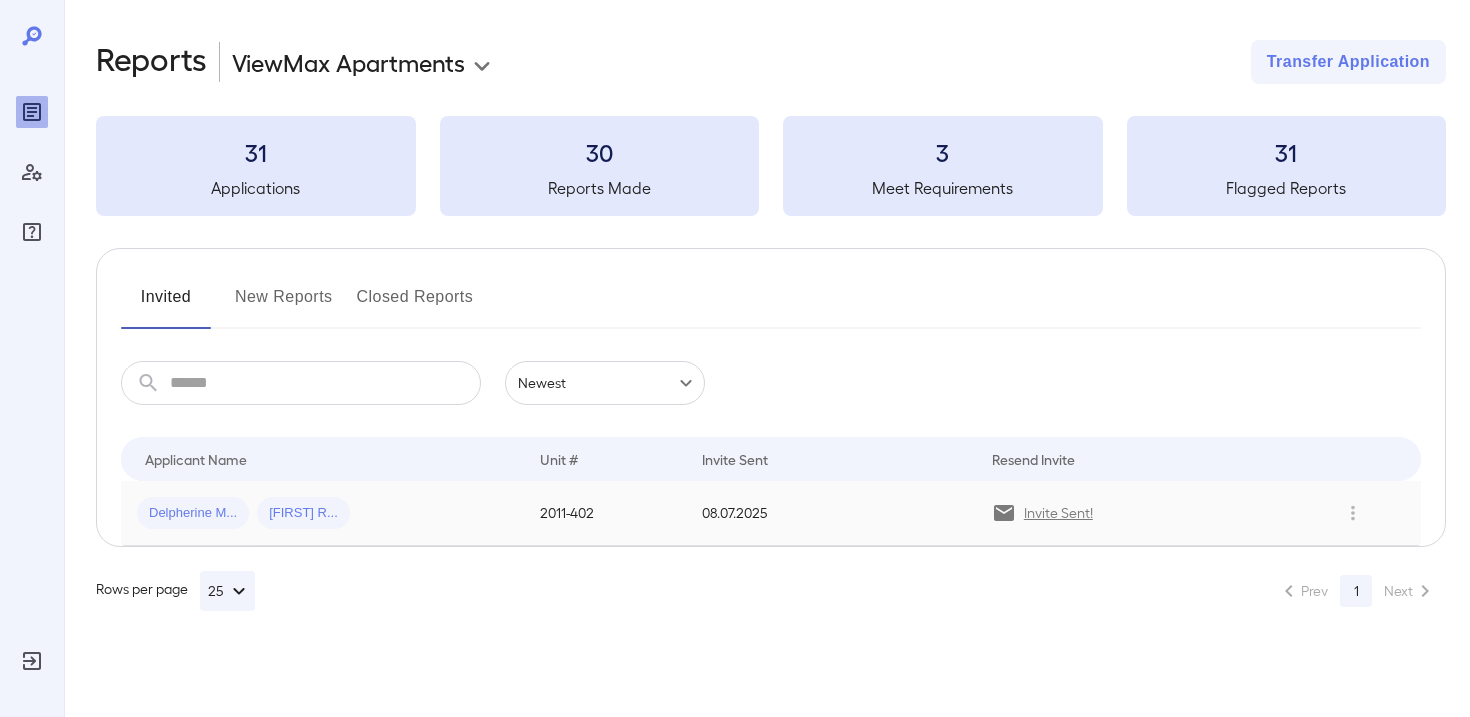 click on "[FIRST] [INITIAL] [LAST] [INITIAL]" at bounding box center (322, 513) 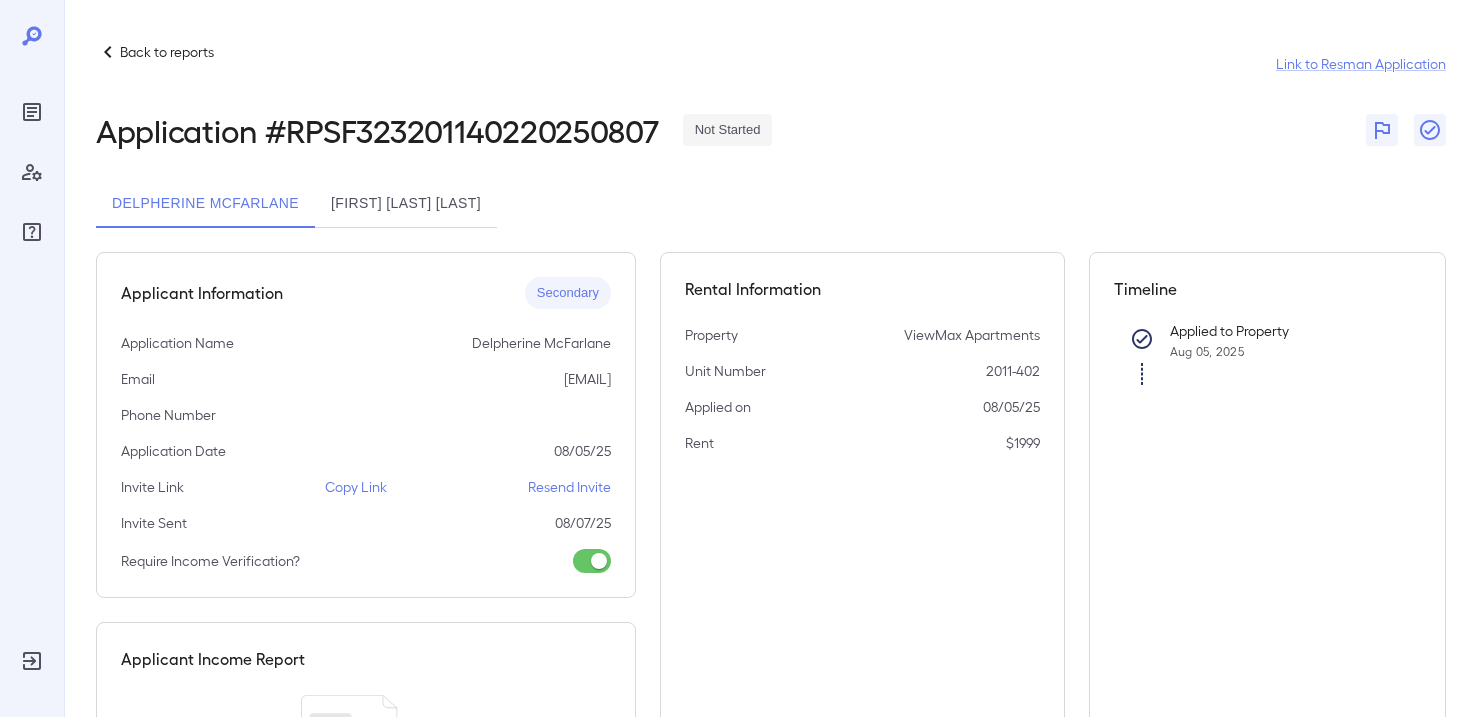 click on "[FIRST] [MIDDLE] [LAST]" at bounding box center (406, 204) 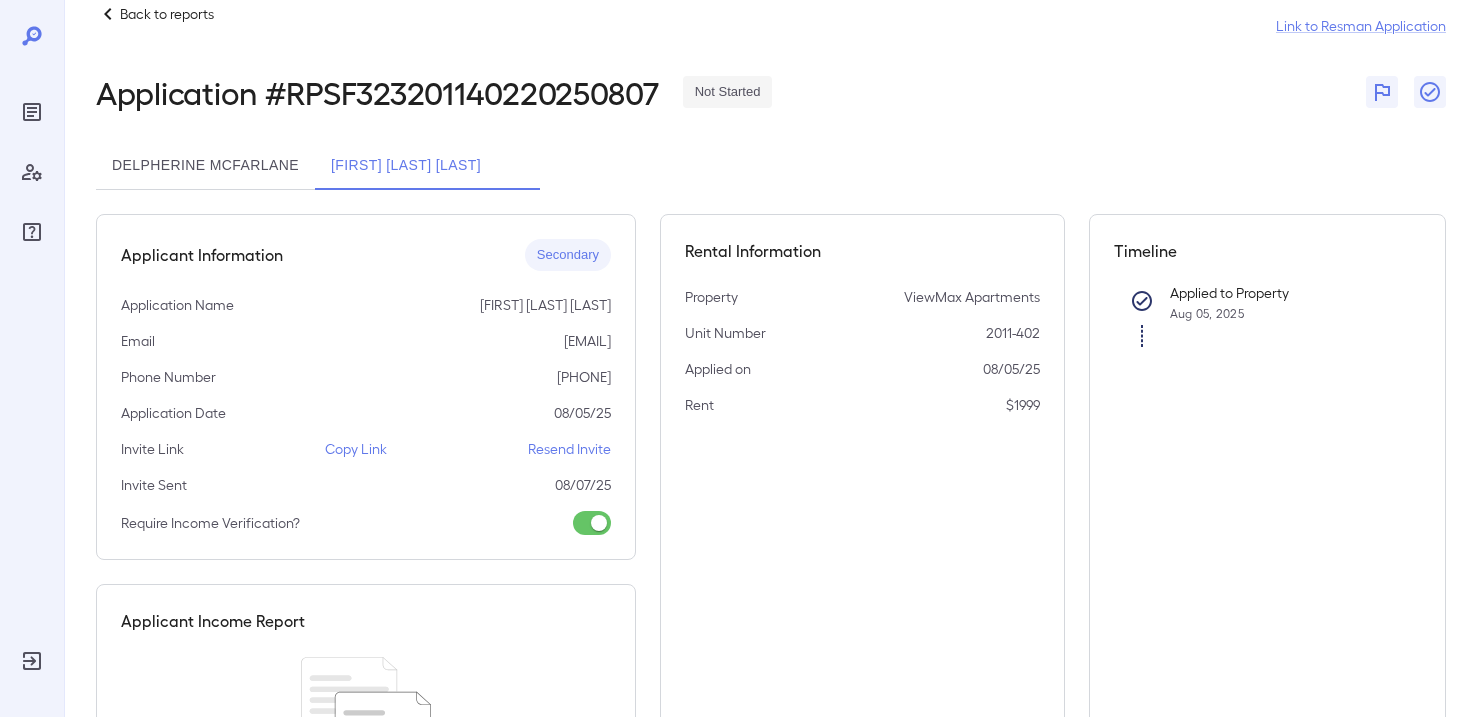 scroll, scrollTop: 34, scrollLeft: 0, axis: vertical 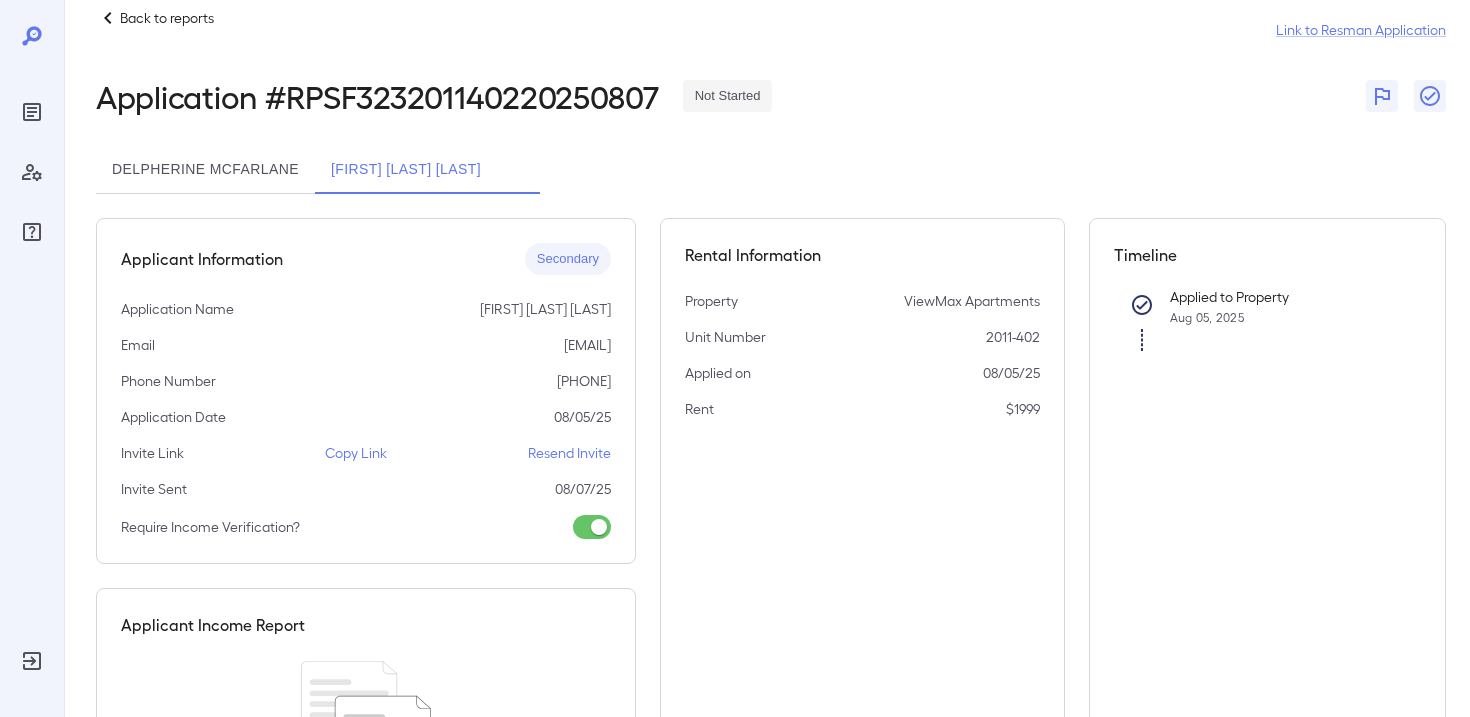 click on "Delpherine McFarlane" at bounding box center [205, 170] 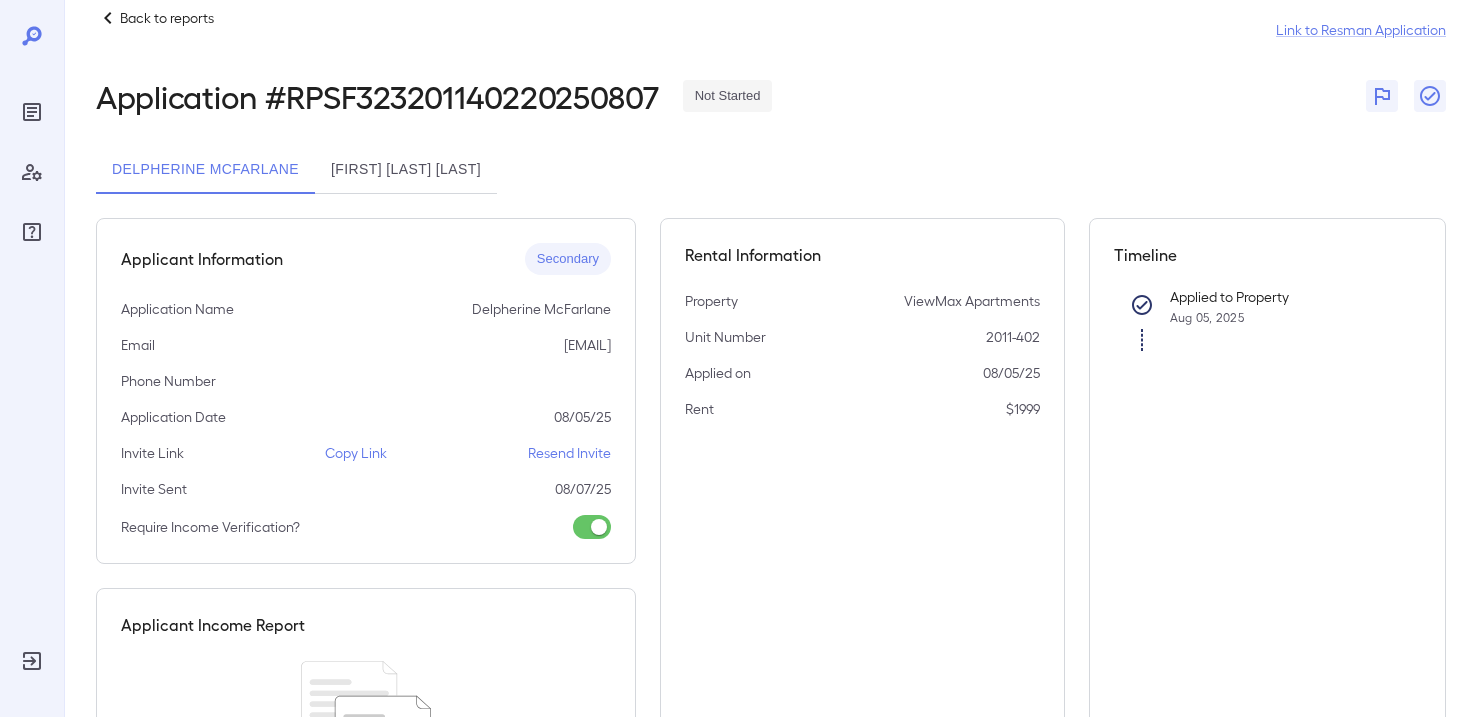 click on "[FIRST] [MIDDLE] [LAST]" at bounding box center [406, 170] 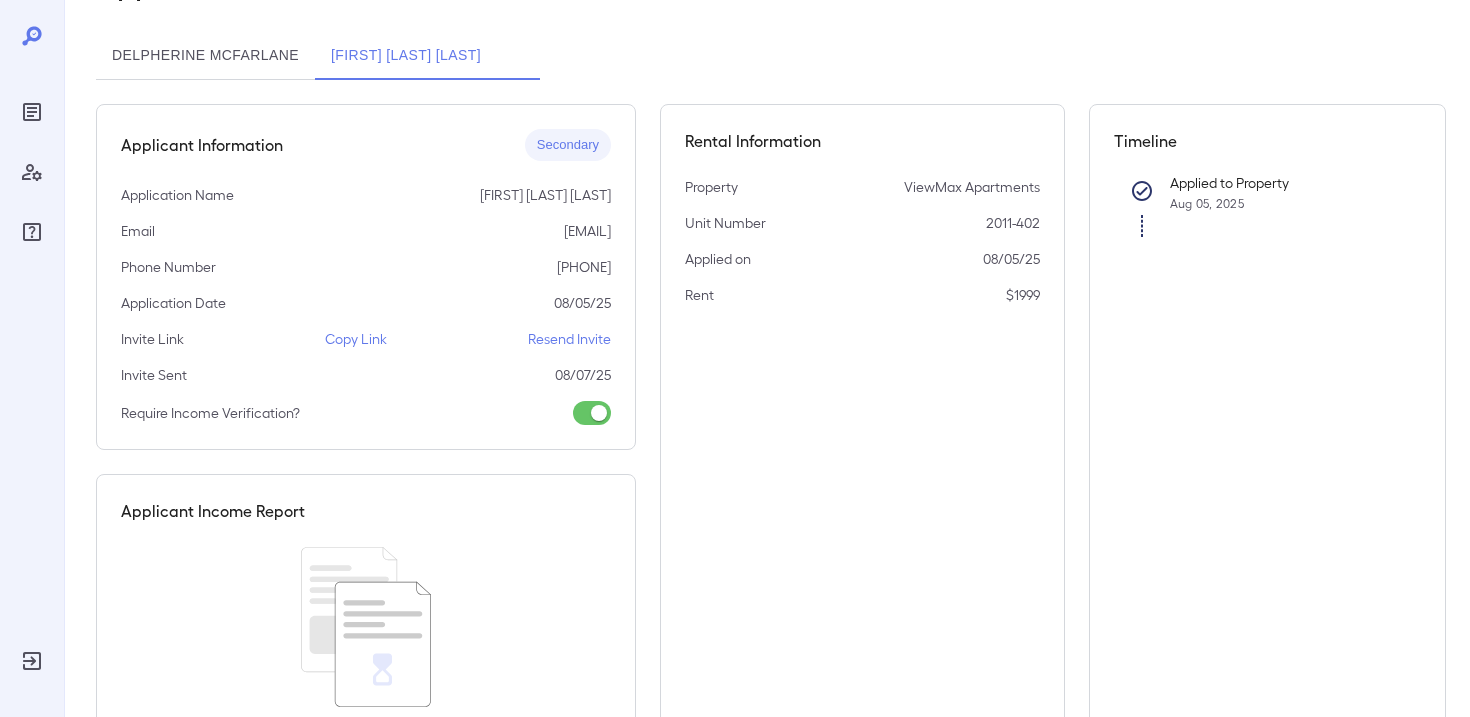 scroll, scrollTop: 255, scrollLeft: 0, axis: vertical 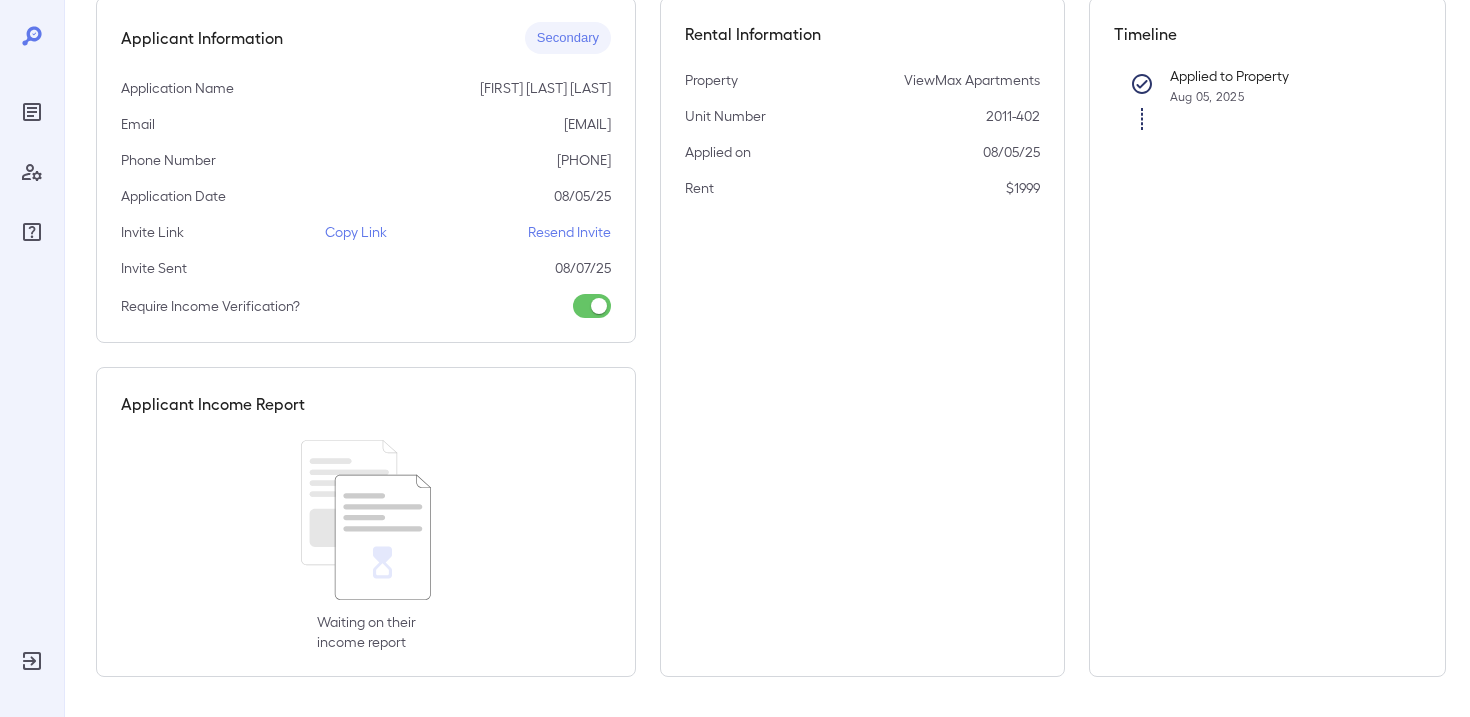 type 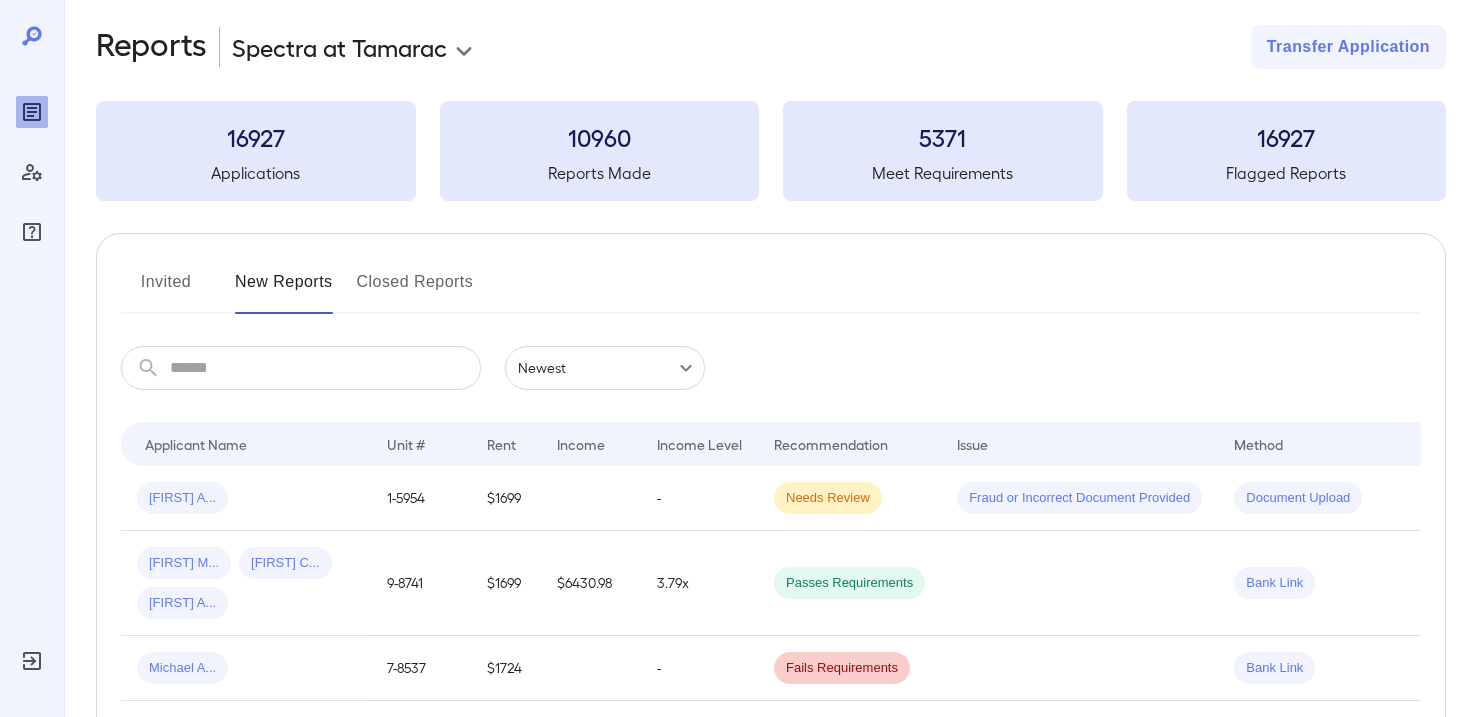 scroll, scrollTop: 0, scrollLeft: 0, axis: both 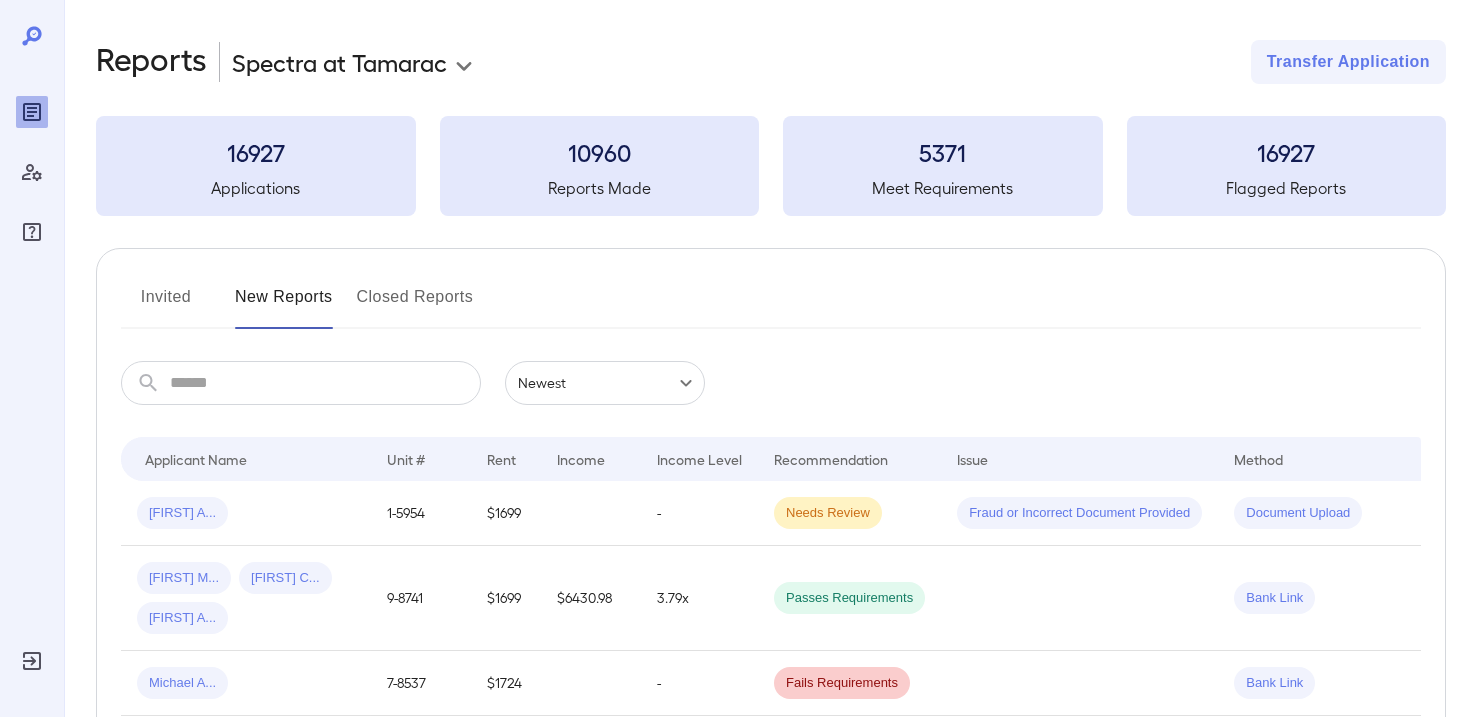 click on "**********" at bounding box center (767, 1115) 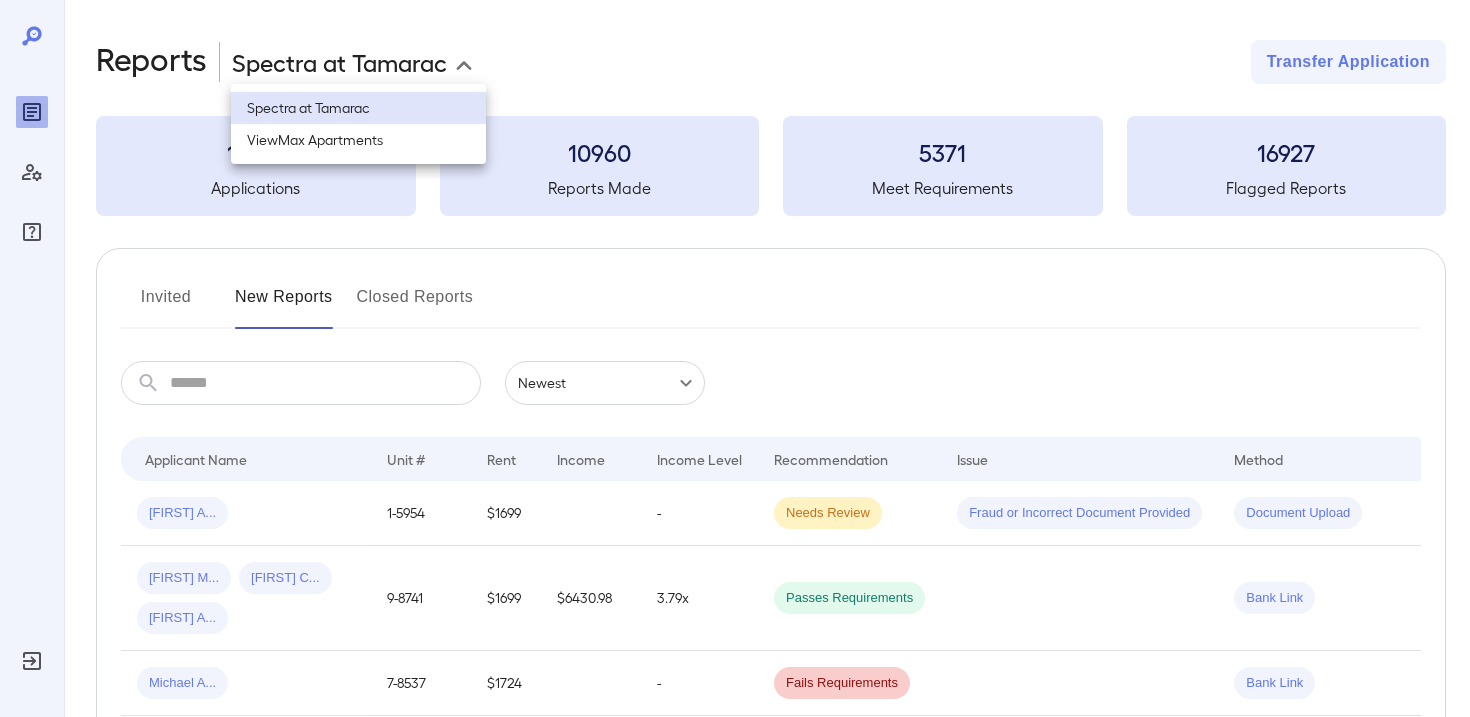 click on "**********" at bounding box center [735, 358] 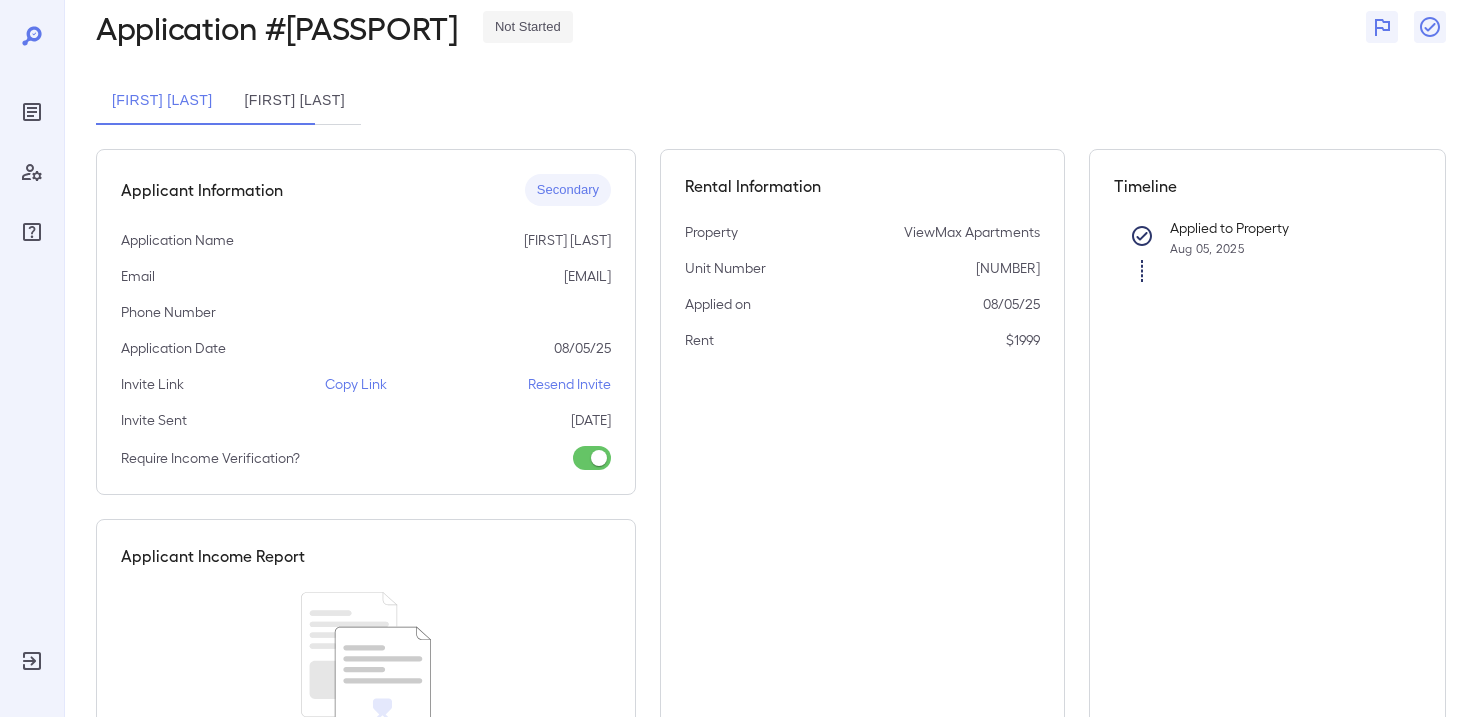 scroll, scrollTop: 0, scrollLeft: 0, axis: both 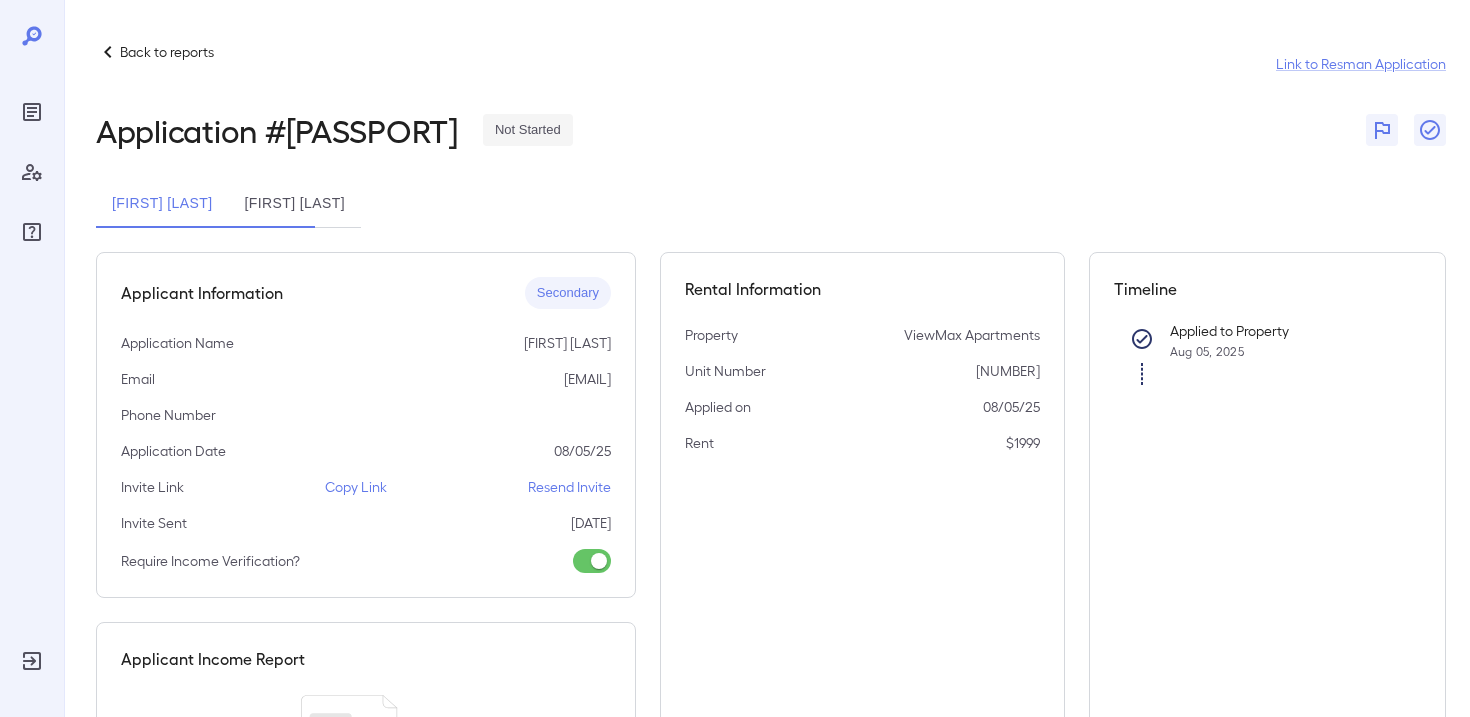 click on "Back to reports" at bounding box center [167, 52] 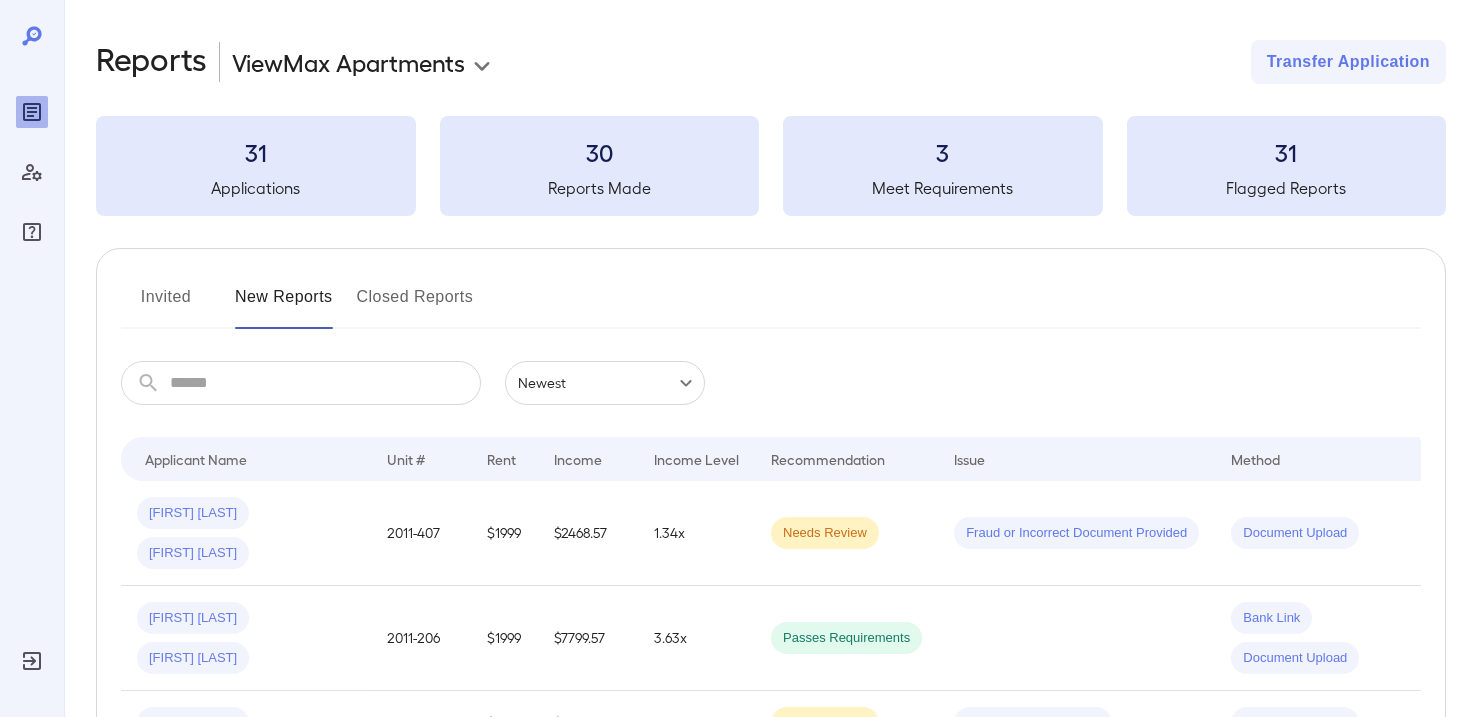 scroll, scrollTop: 0, scrollLeft: 0, axis: both 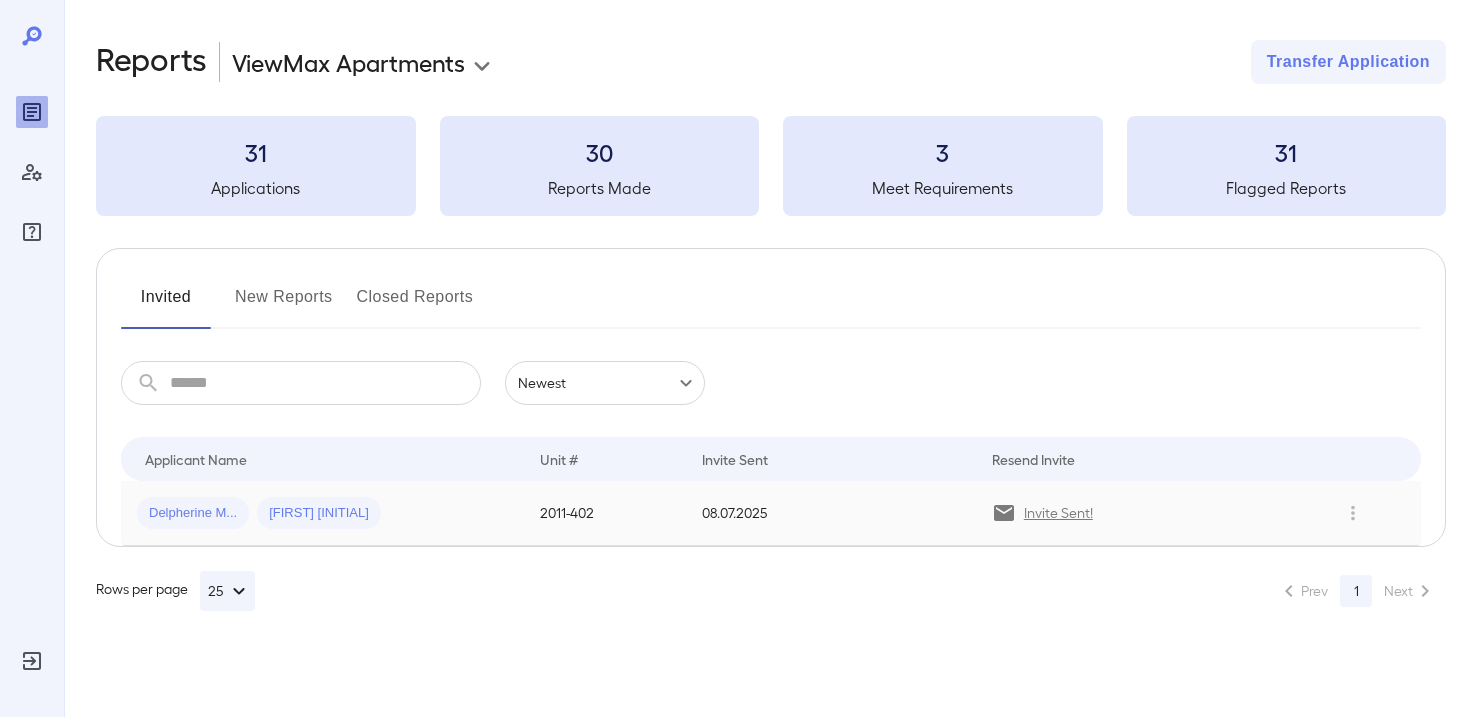 click on "[FIRST] [INITIAL] [LAST] [INITIAL]" at bounding box center (322, 513) 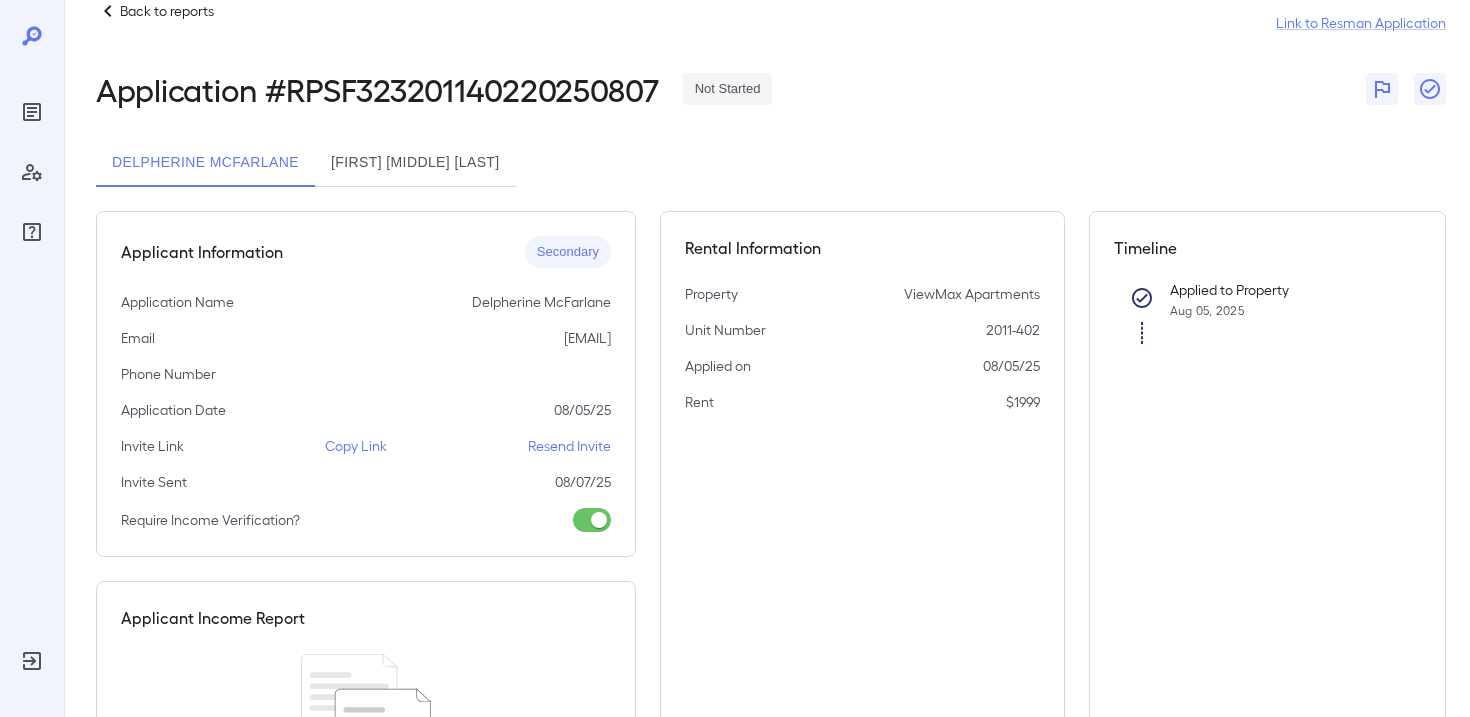 scroll, scrollTop: 44, scrollLeft: 0, axis: vertical 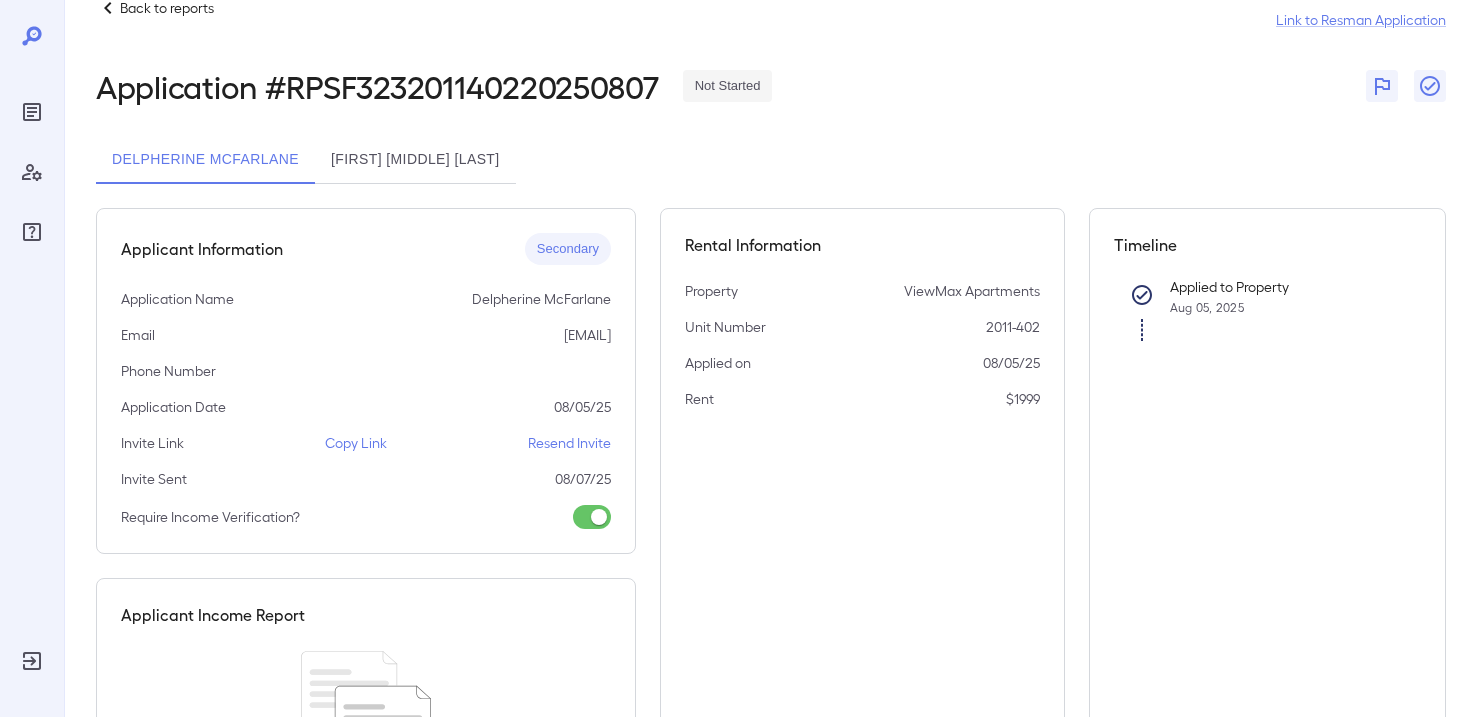 click on "[FIRST] [MIDDLE] [LAST]" at bounding box center [415, 160] 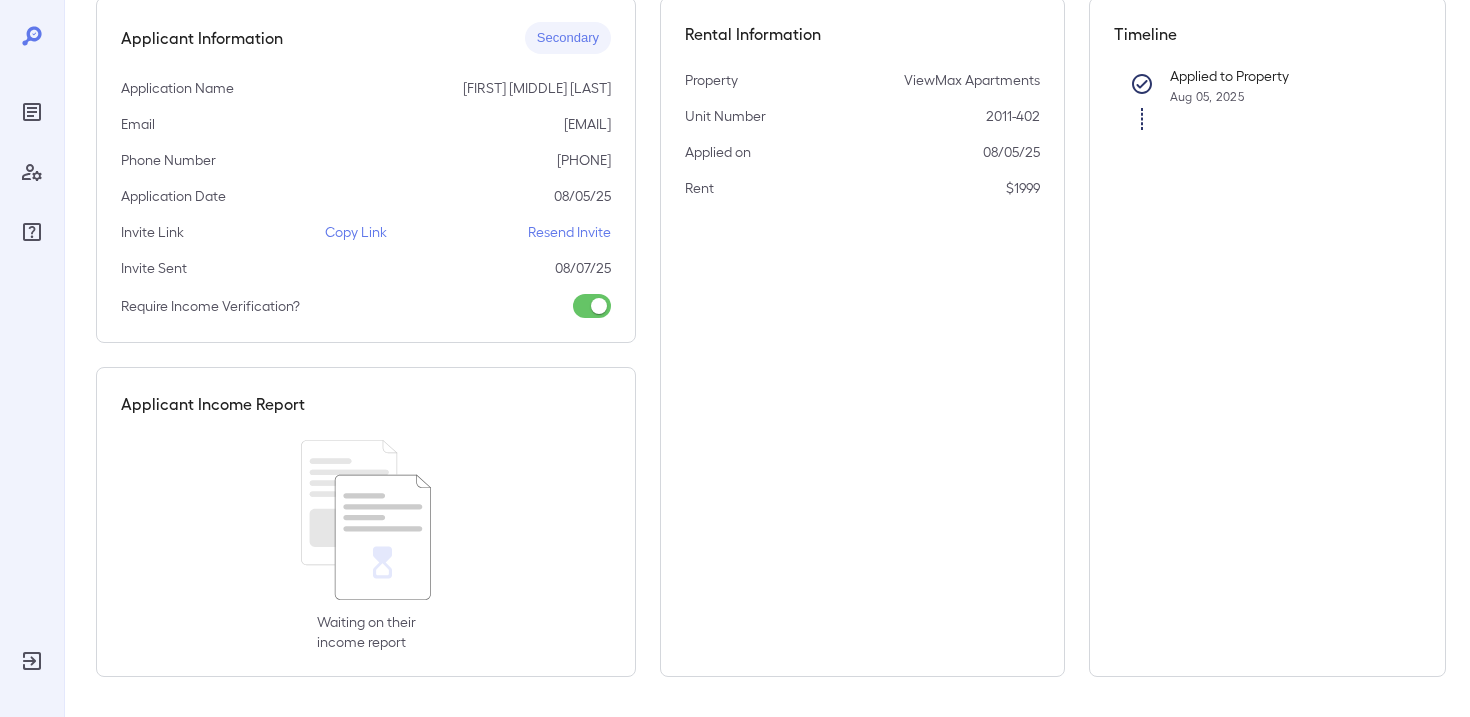 scroll, scrollTop: 0, scrollLeft: 0, axis: both 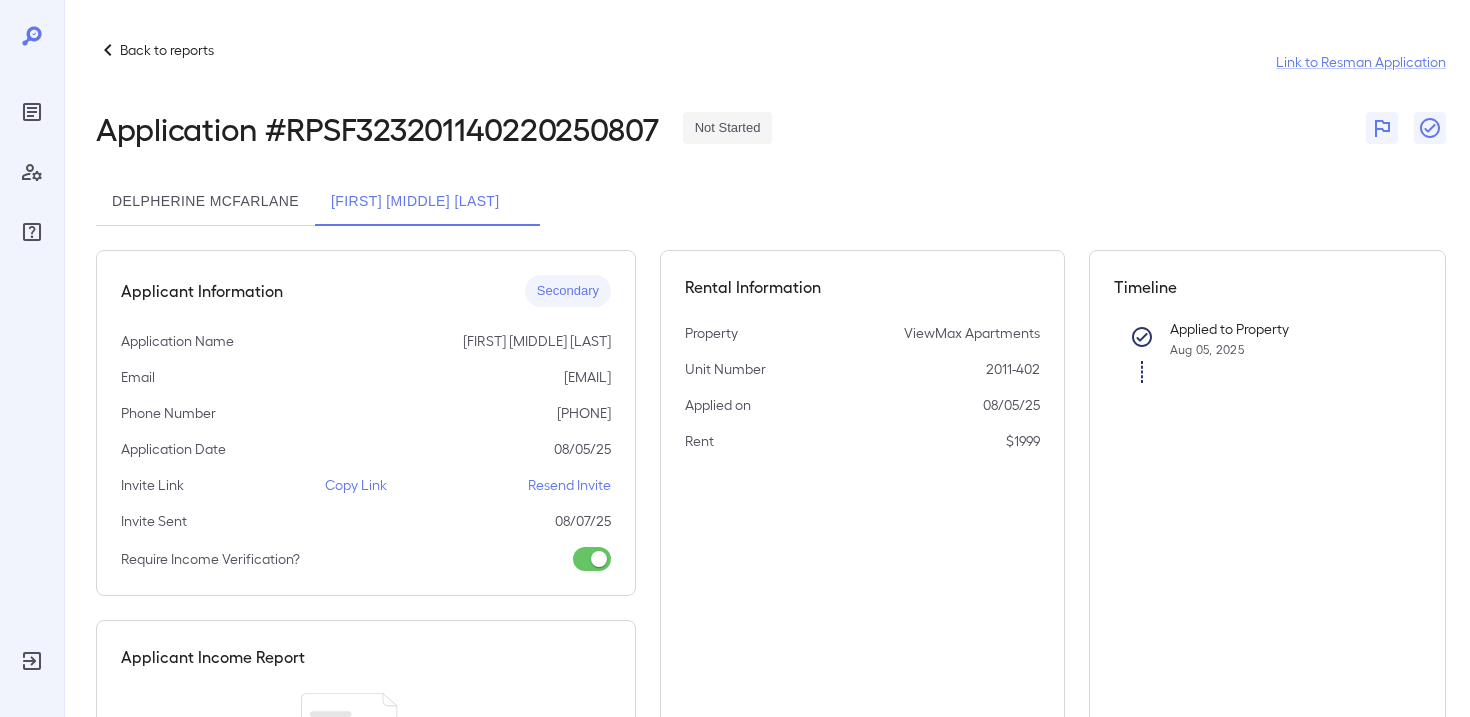 click on "Back to reports" at bounding box center [167, 50] 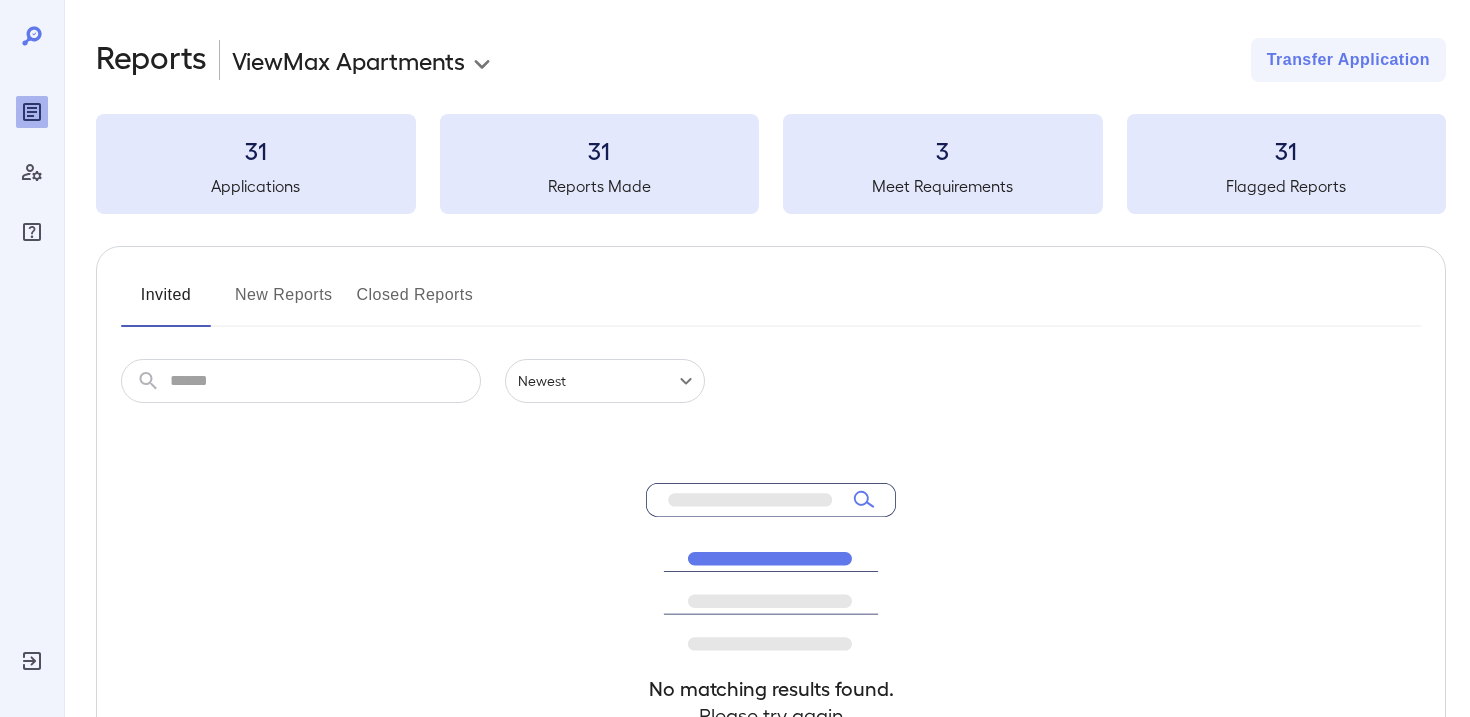 scroll, scrollTop: 0, scrollLeft: 0, axis: both 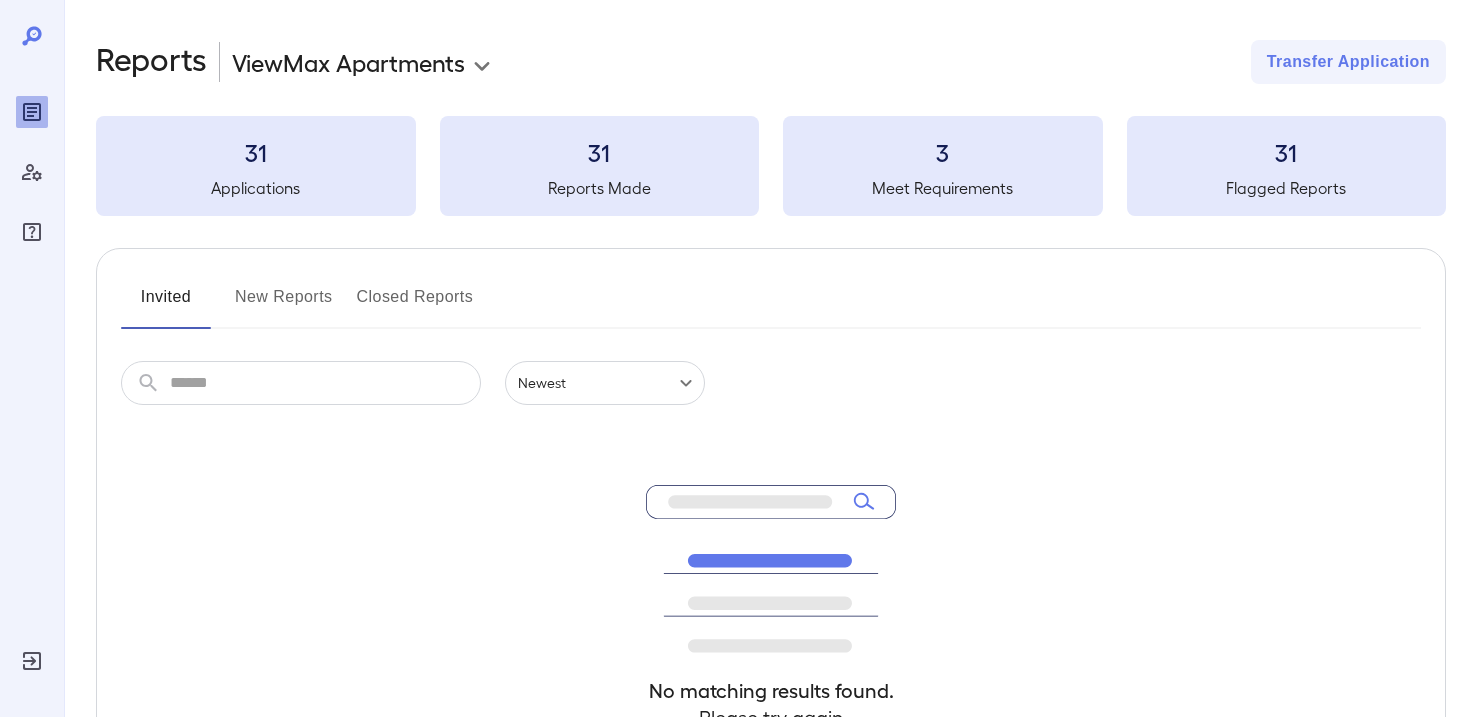 click on "New Reports" at bounding box center [284, 305] 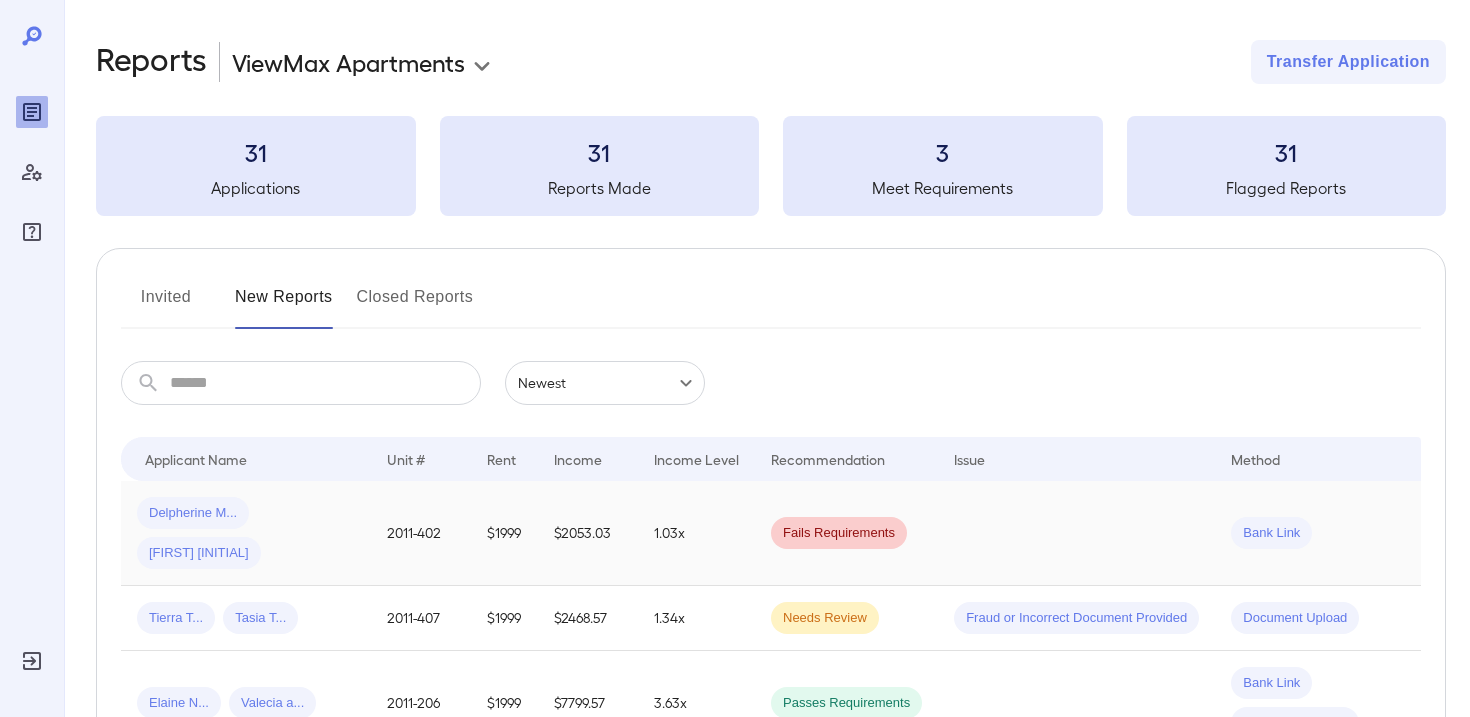 click at bounding box center [1076, 533] 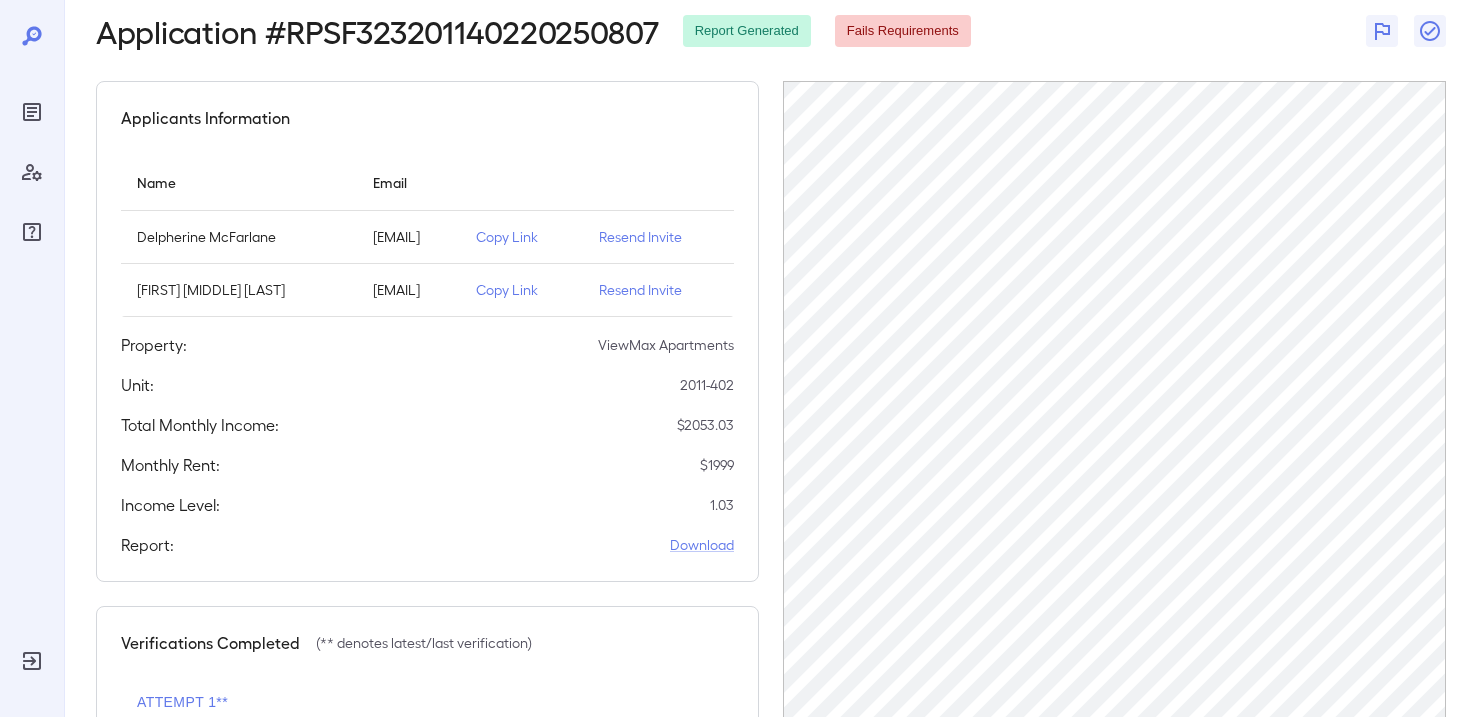 scroll, scrollTop: 0, scrollLeft: 0, axis: both 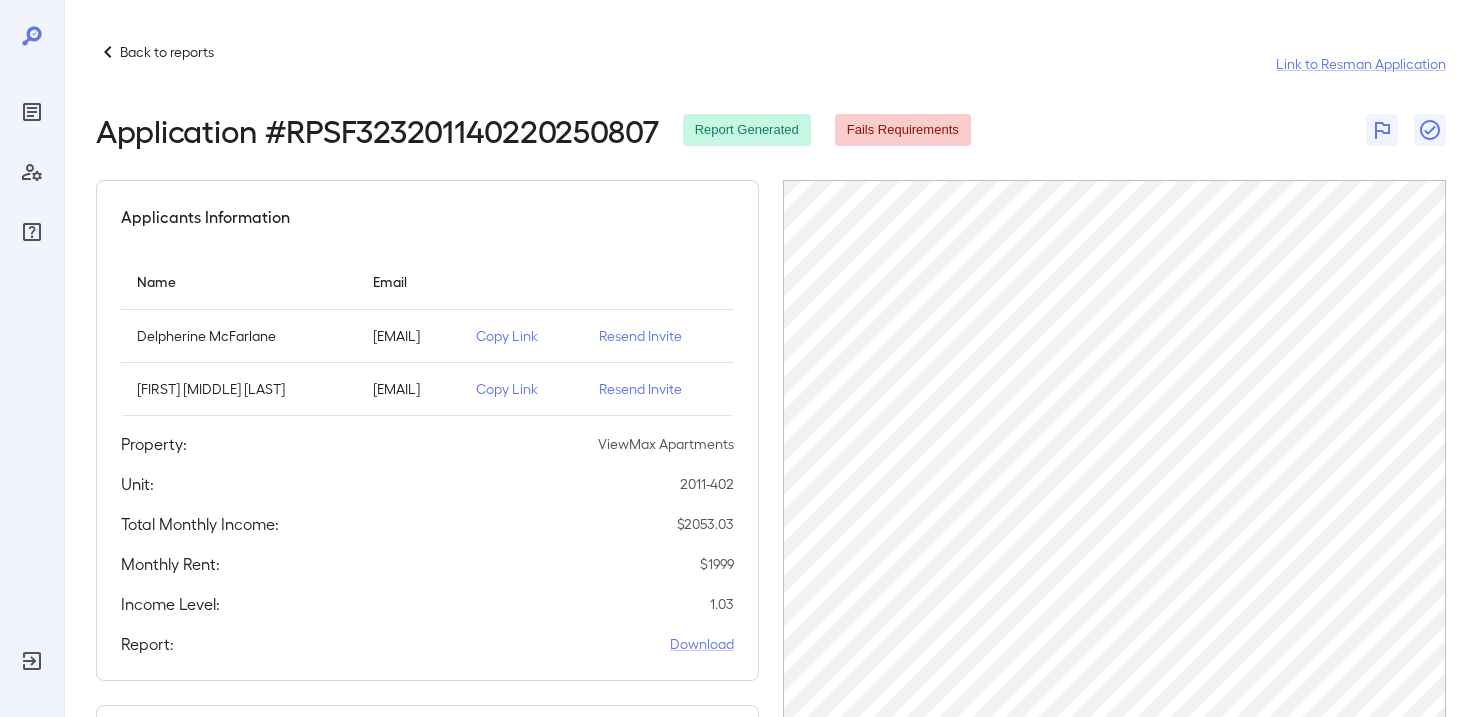 click on "Back to reports" at bounding box center (167, 52) 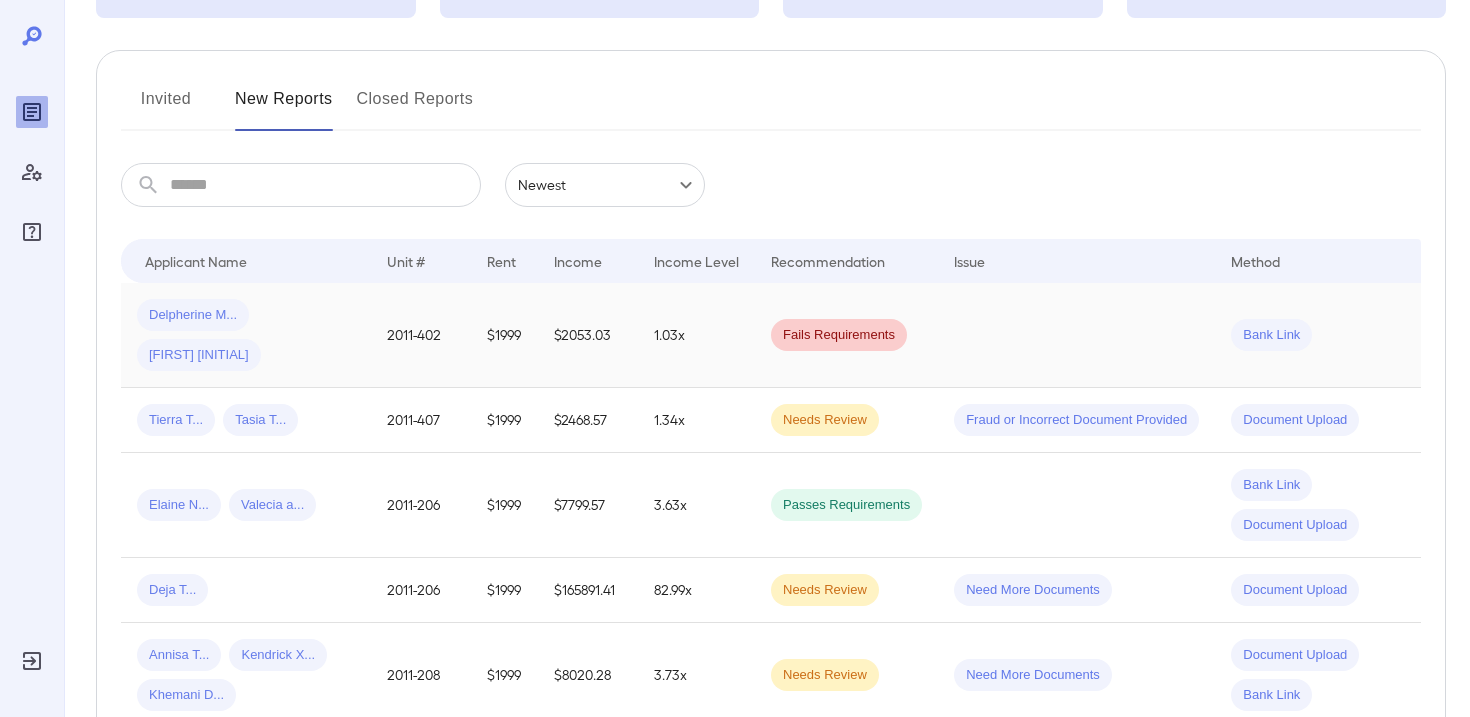 scroll, scrollTop: 334, scrollLeft: 0, axis: vertical 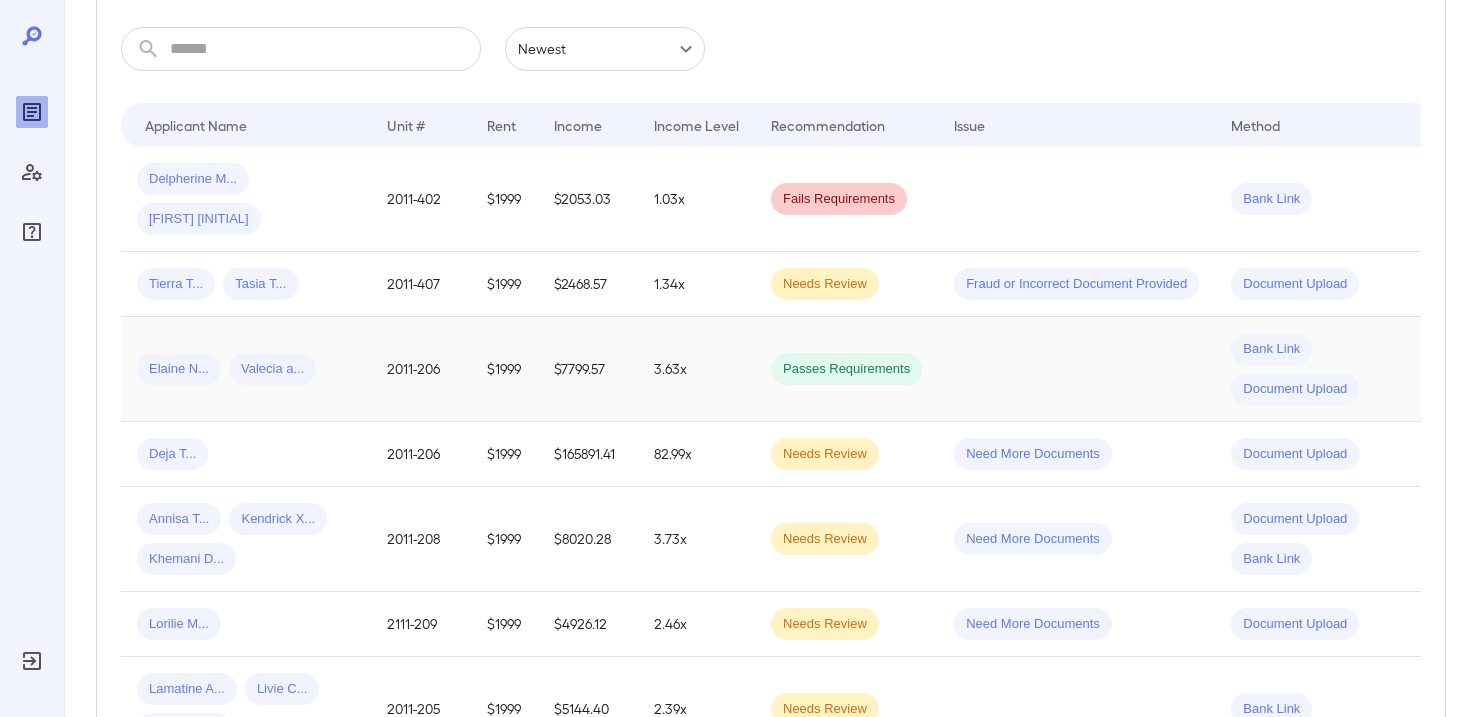 click on "[FIRST] [INITIAL] [LAST] [INITIAL]" at bounding box center (246, 369) 